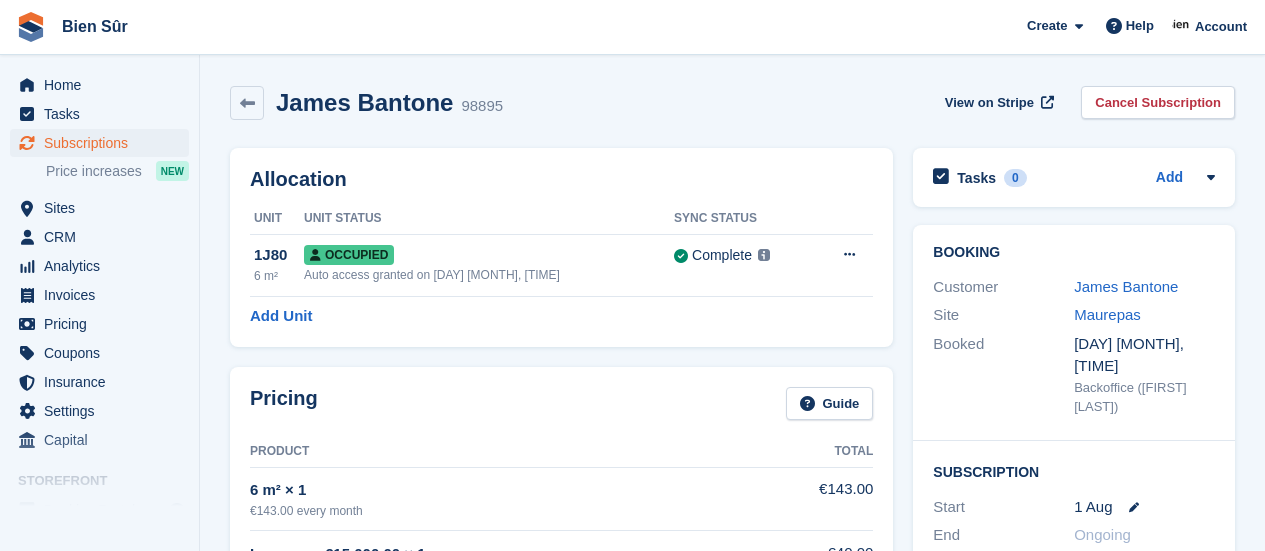 scroll, scrollTop: 0, scrollLeft: 0, axis: both 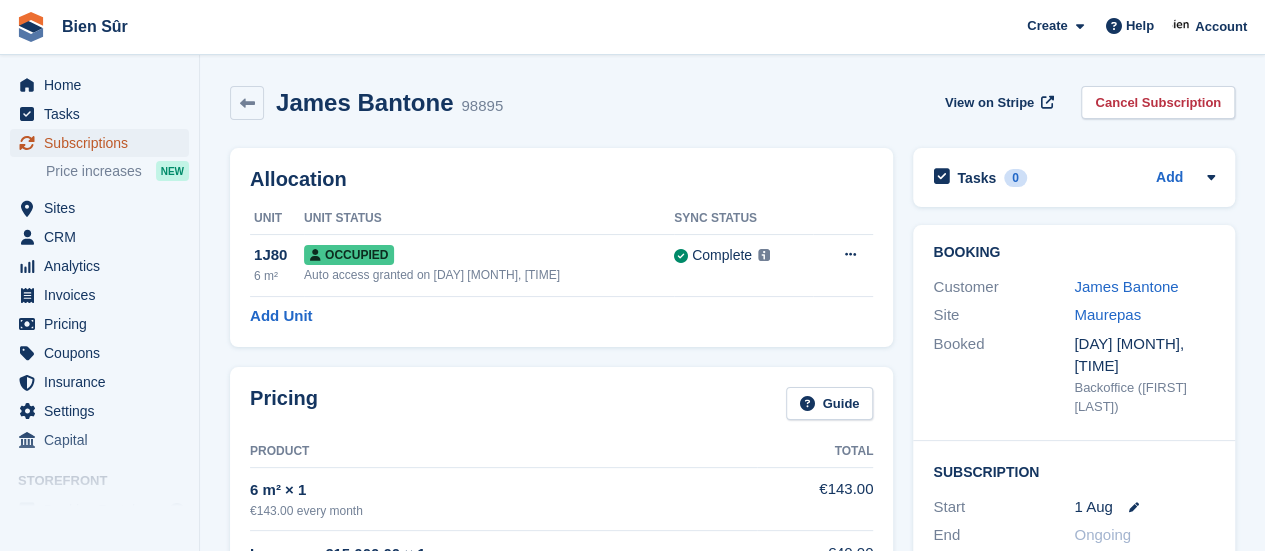 click on "Subscriptions" at bounding box center (104, 143) 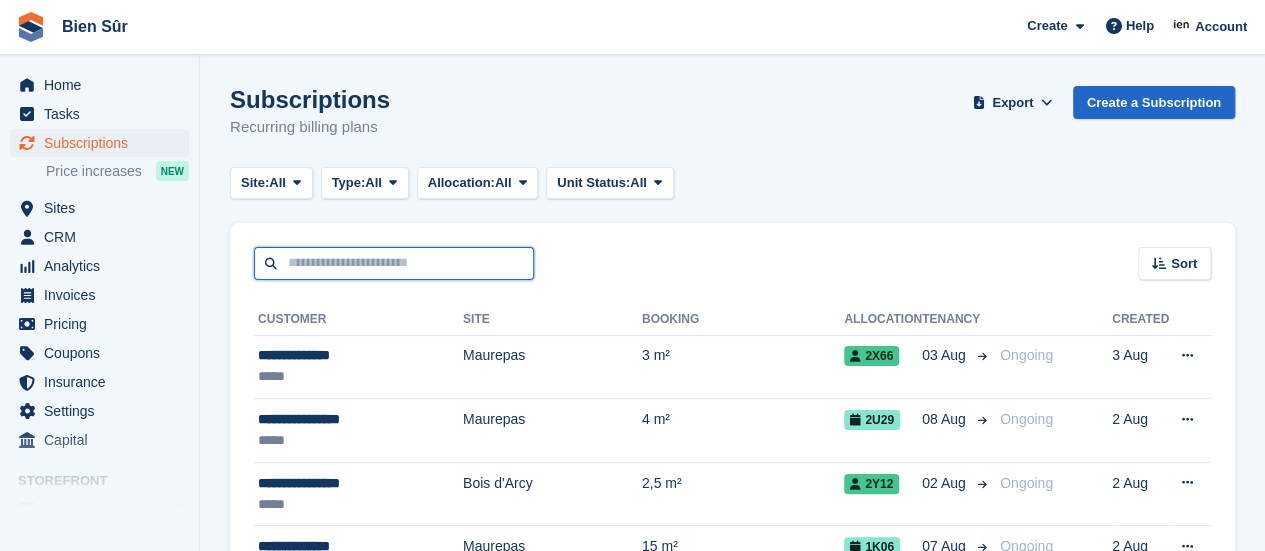 click at bounding box center [394, 263] 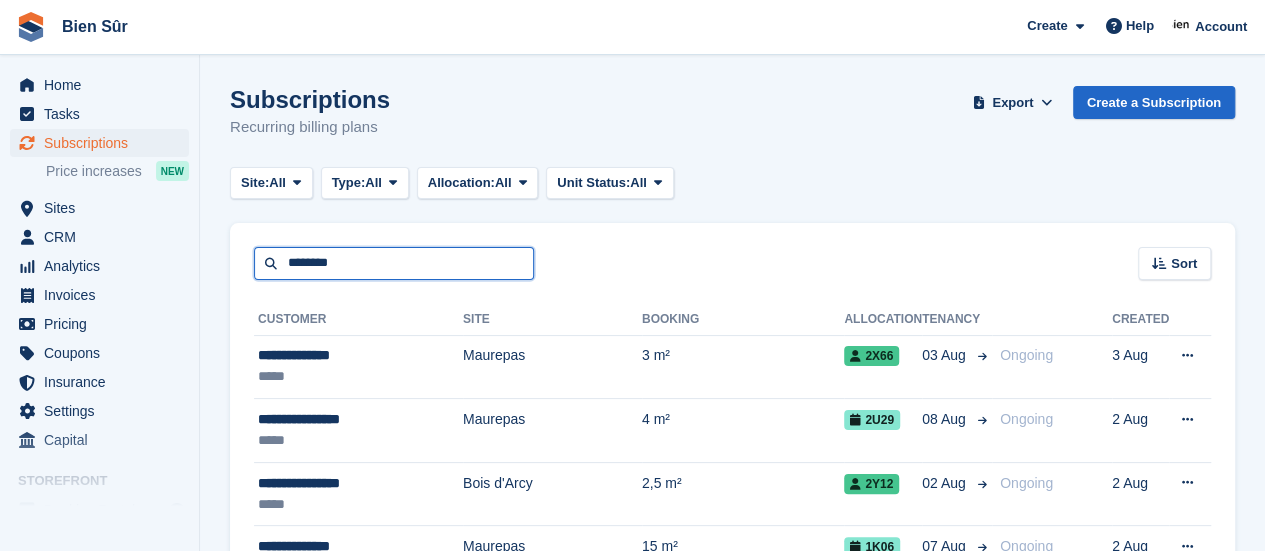 type on "********" 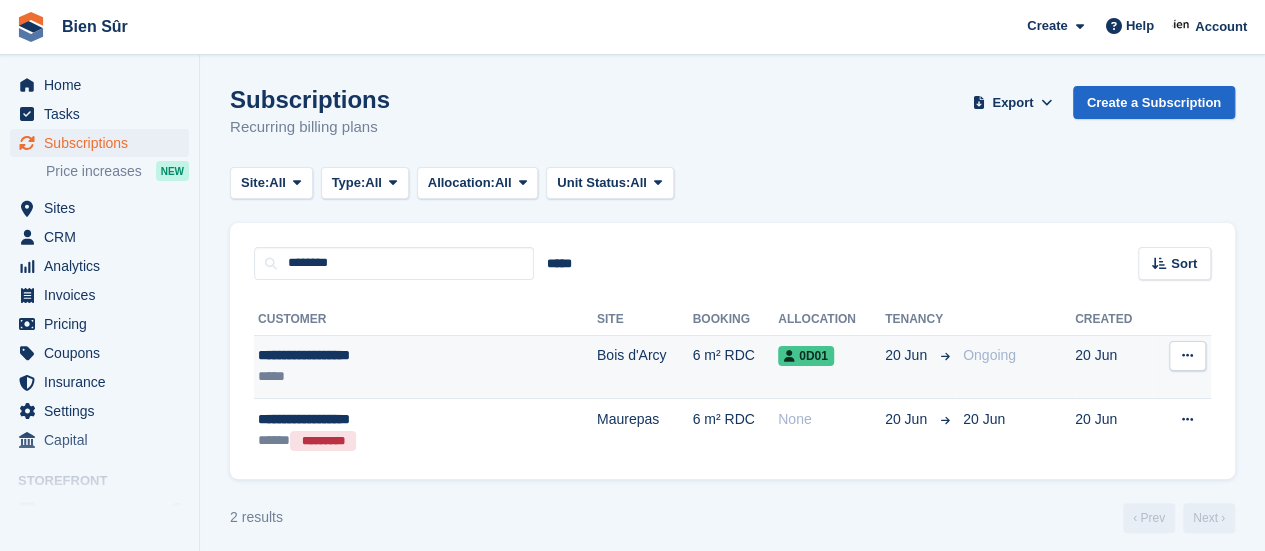 click on "Bois d'Arcy" at bounding box center (645, 367) 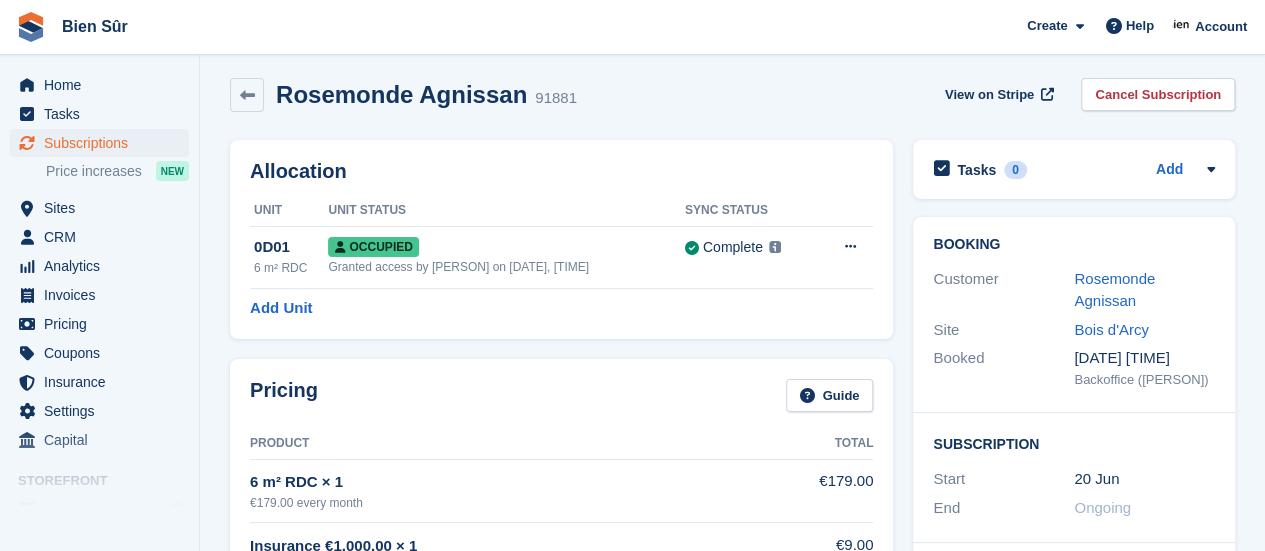 scroll, scrollTop: 0, scrollLeft: 0, axis: both 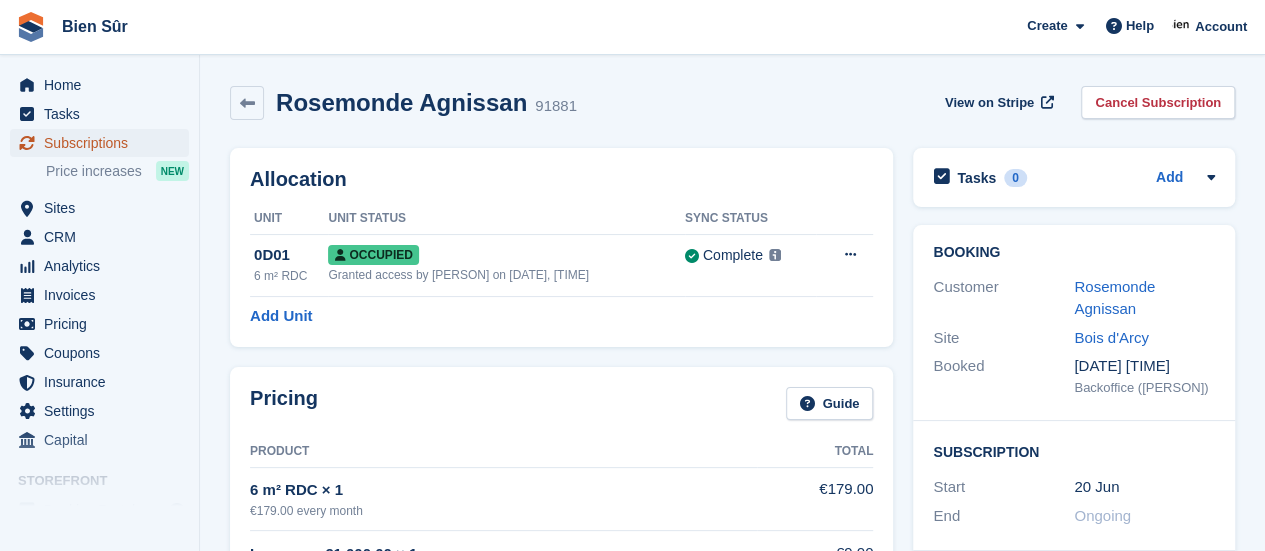 click on "Subscriptions" at bounding box center (104, 143) 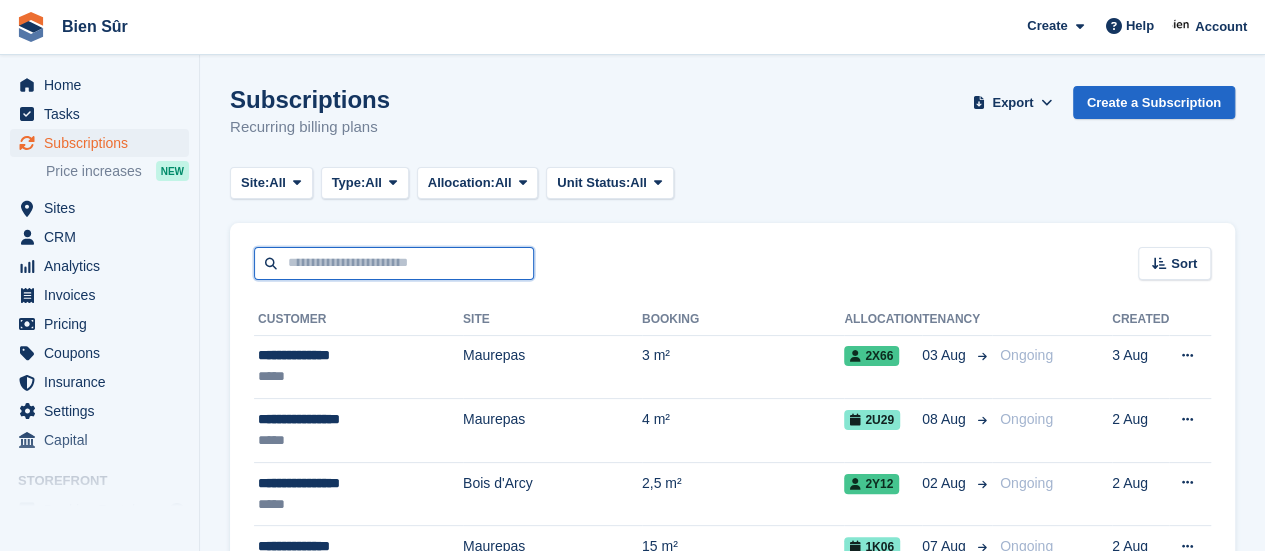click at bounding box center [394, 263] 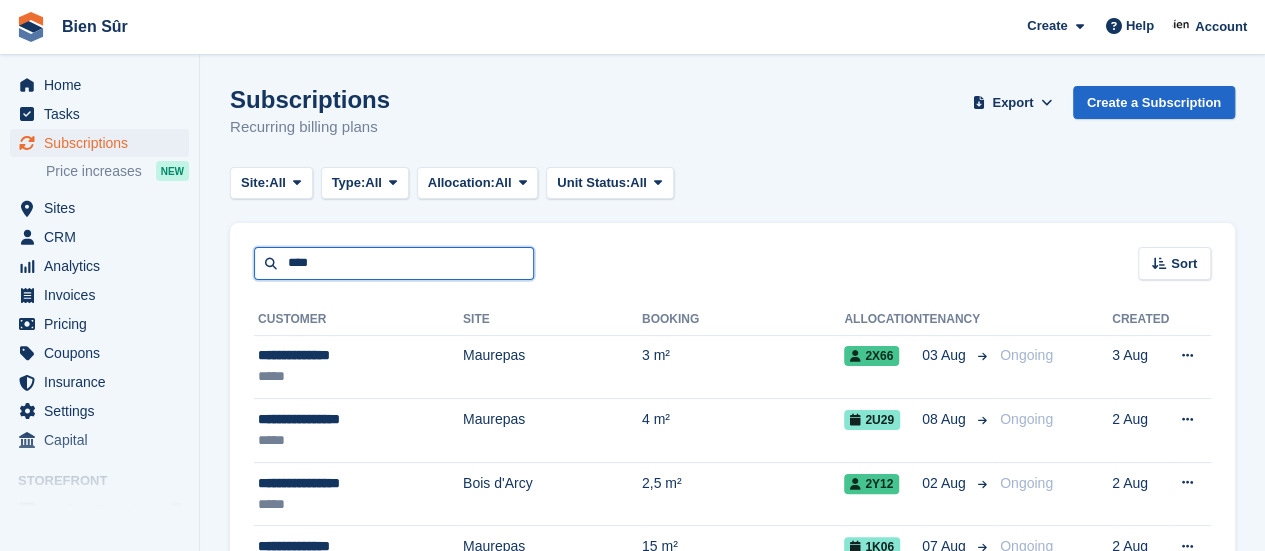 type on "****" 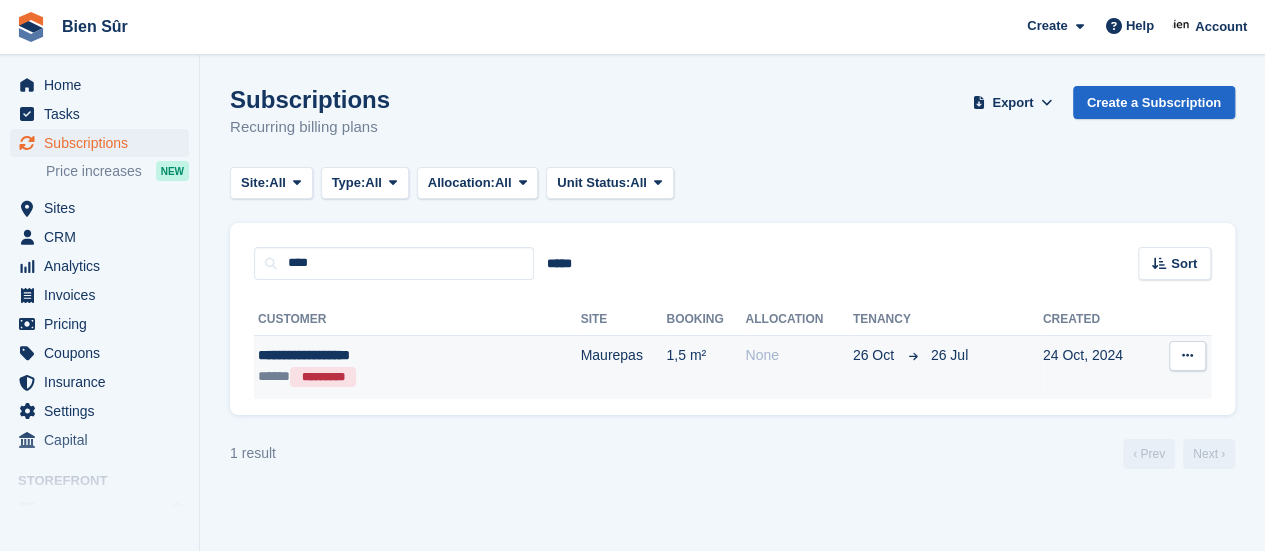 click on "Maurepas" at bounding box center (623, 367) 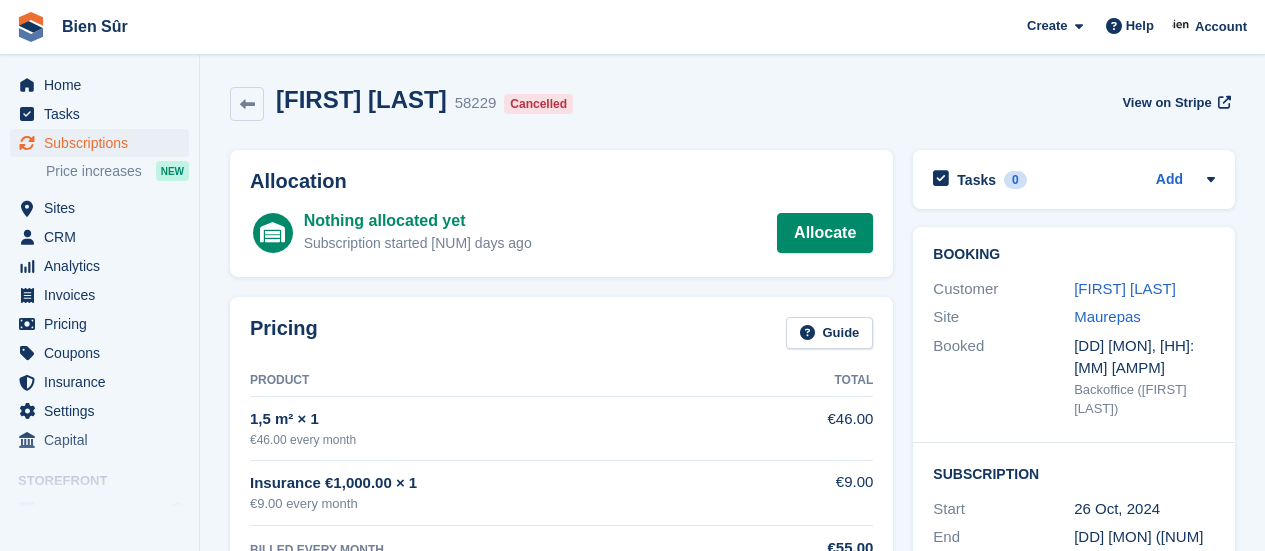scroll, scrollTop: 0, scrollLeft: 0, axis: both 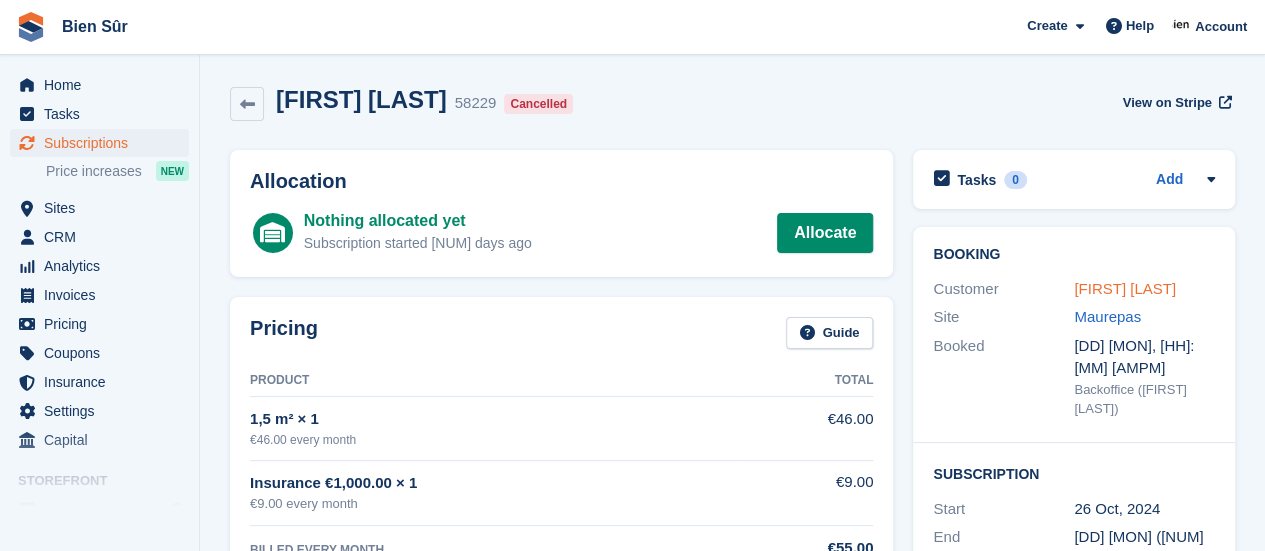 click on "[FIRST] [LAST]" at bounding box center [1125, 288] 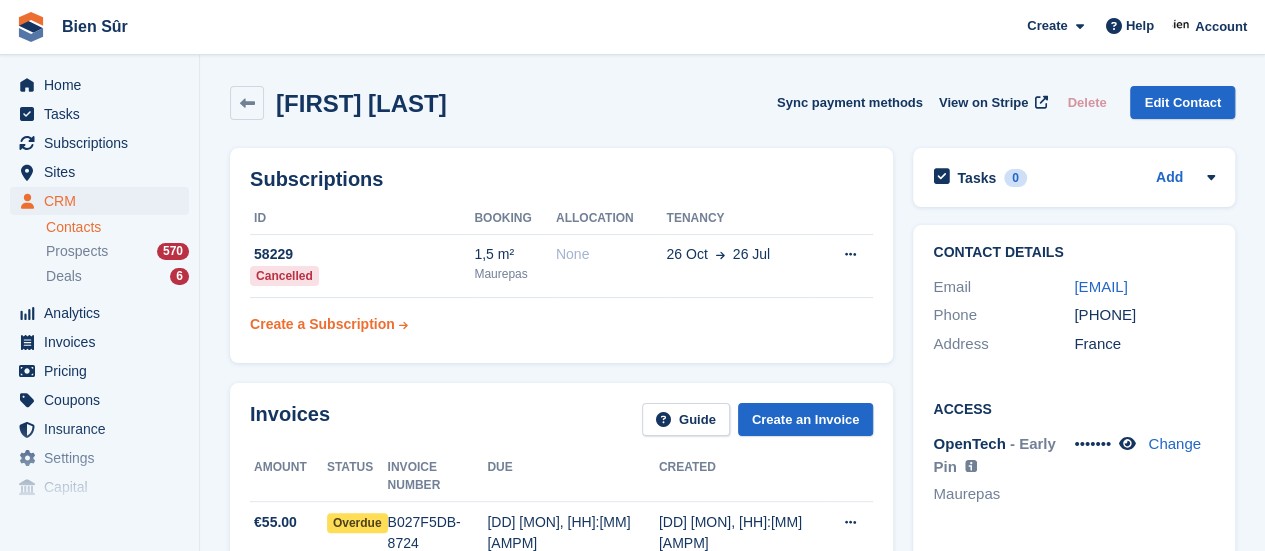 click on "Create a Subscription" at bounding box center [322, 324] 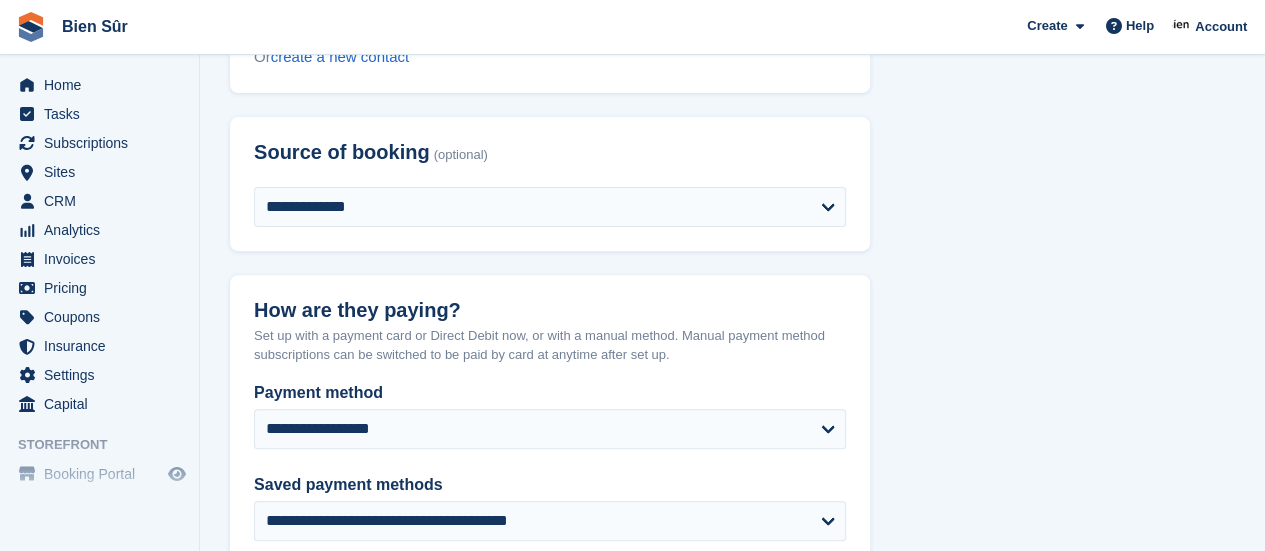 scroll, scrollTop: 300, scrollLeft: 0, axis: vertical 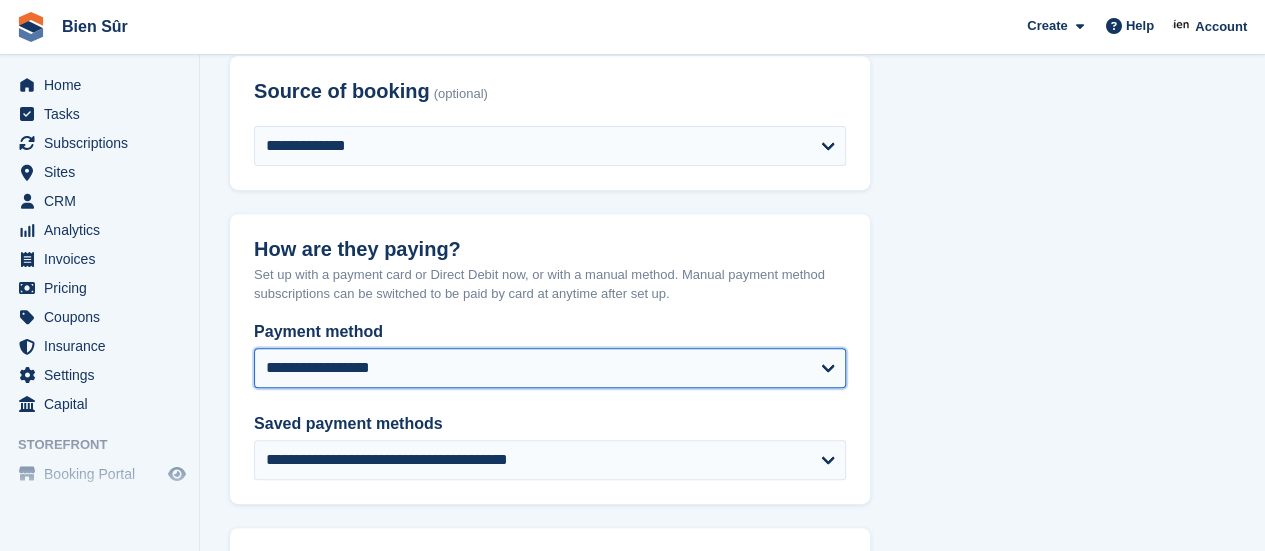 click on "**********" at bounding box center (550, 368) 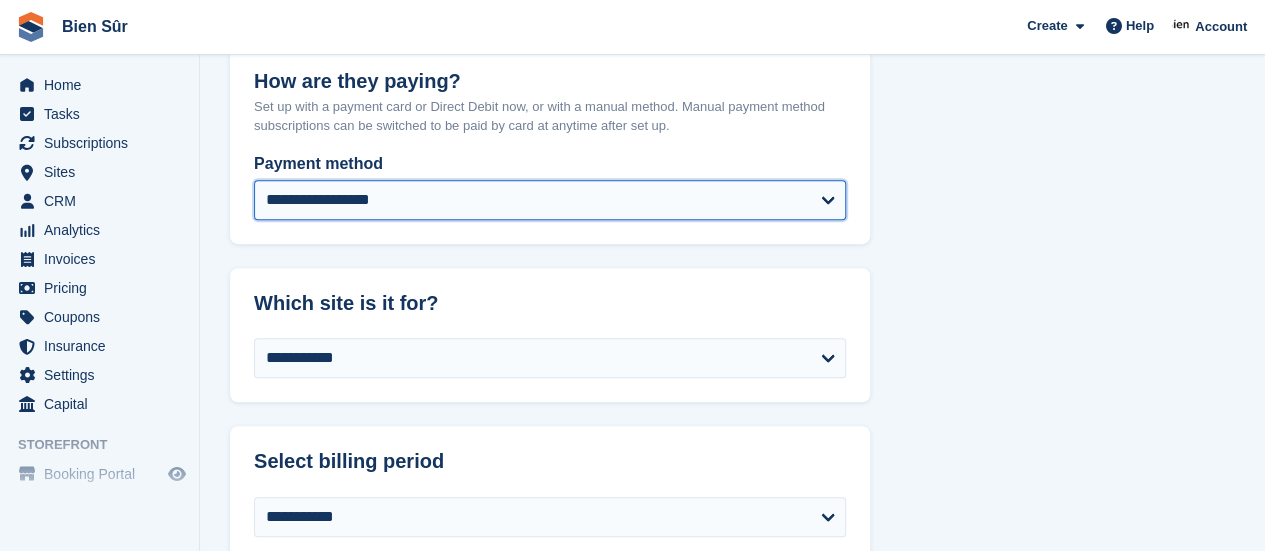 scroll, scrollTop: 500, scrollLeft: 0, axis: vertical 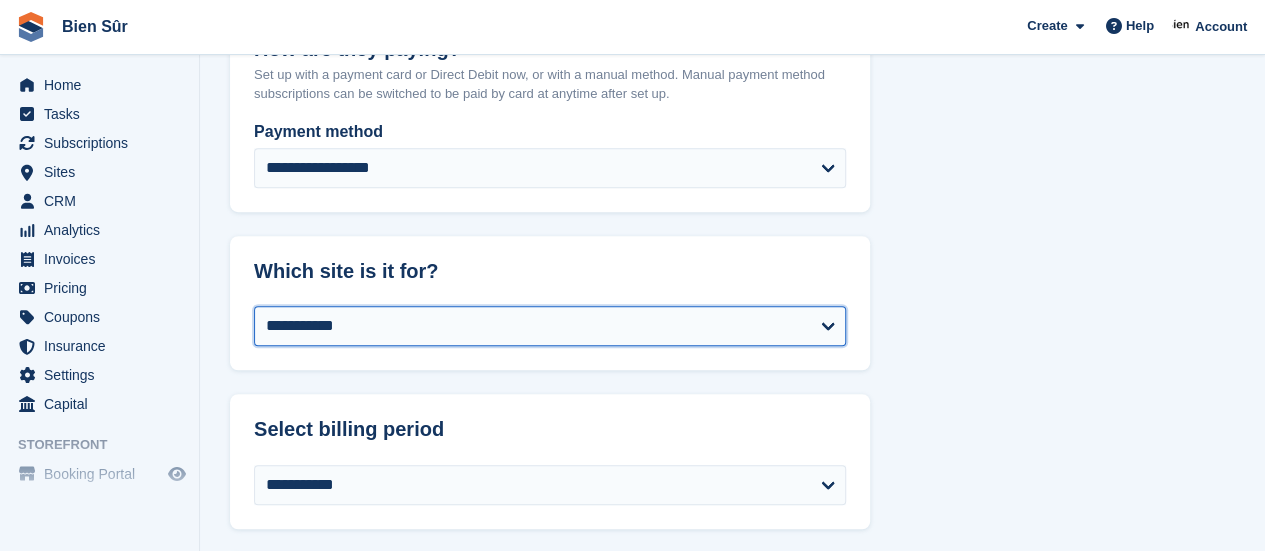 click on "**********" at bounding box center [550, 326] 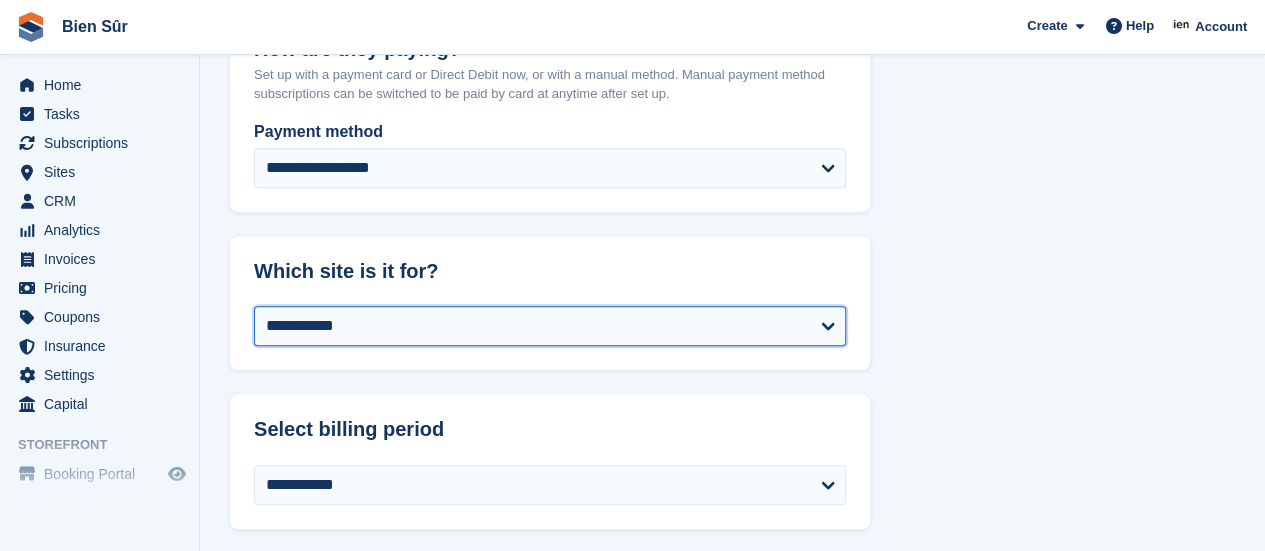 select on "***" 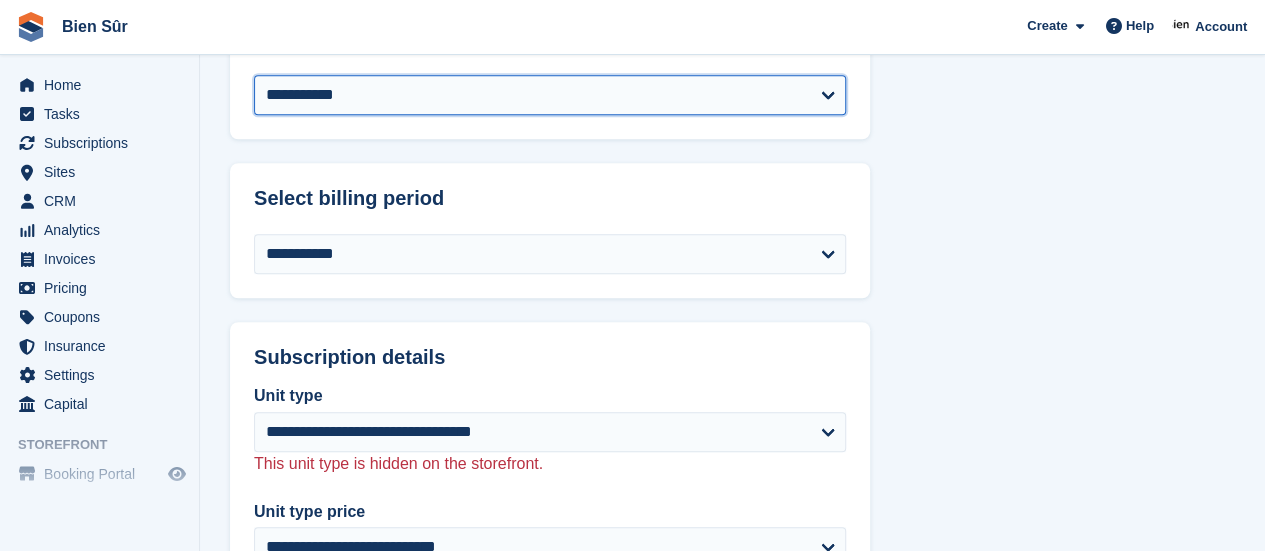scroll, scrollTop: 700, scrollLeft: 0, axis: vertical 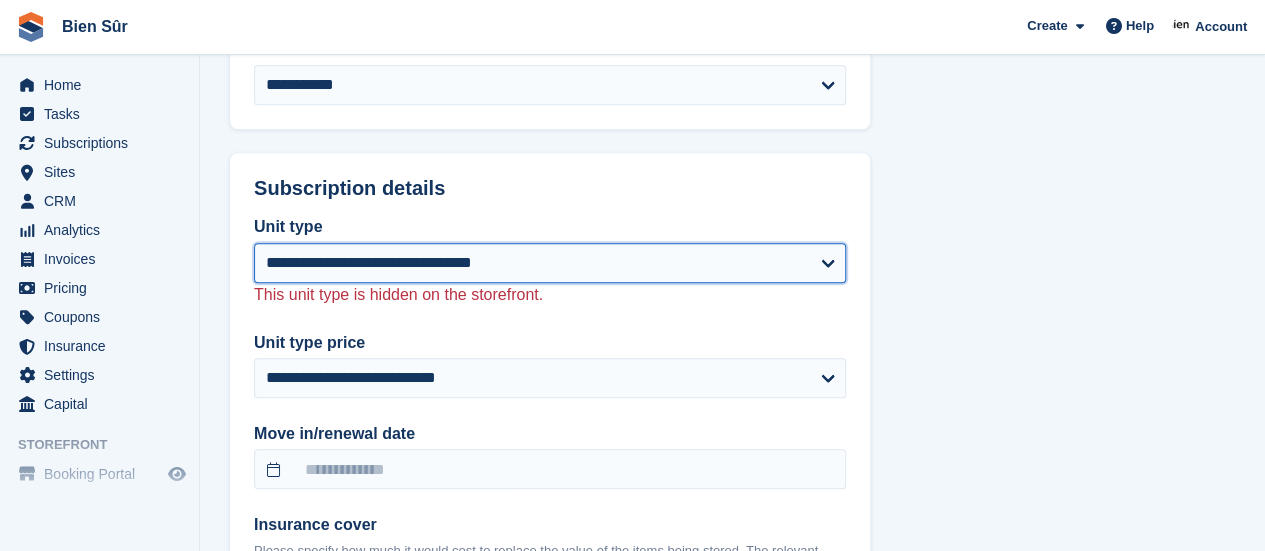 click on "**********" at bounding box center (550, 263) 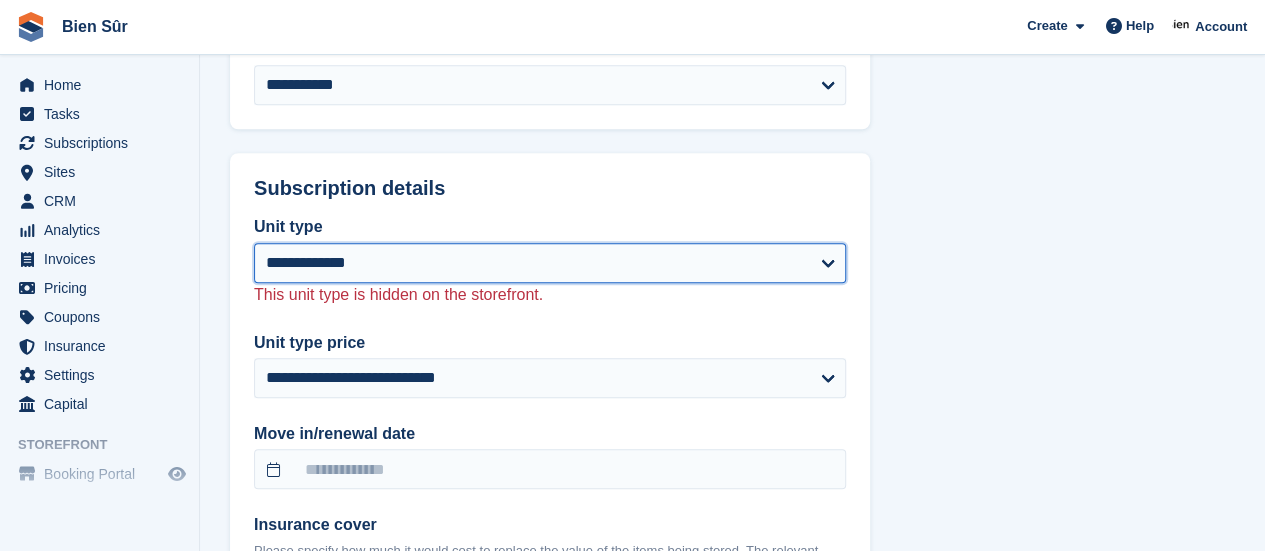 click on "**********" at bounding box center (550, 263) 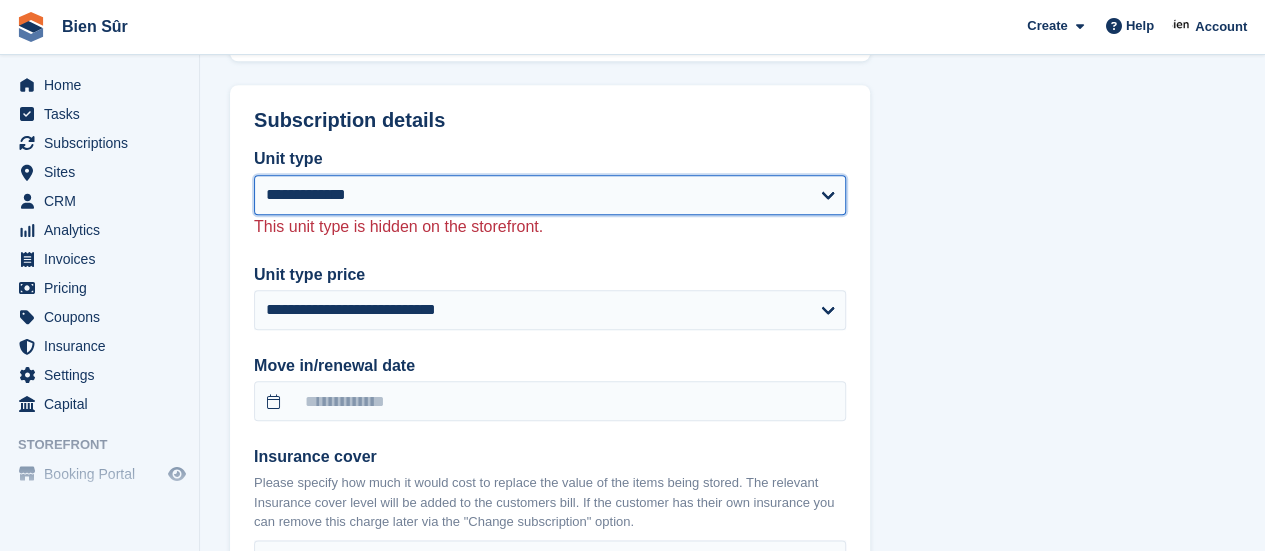 scroll, scrollTop: 1000, scrollLeft: 0, axis: vertical 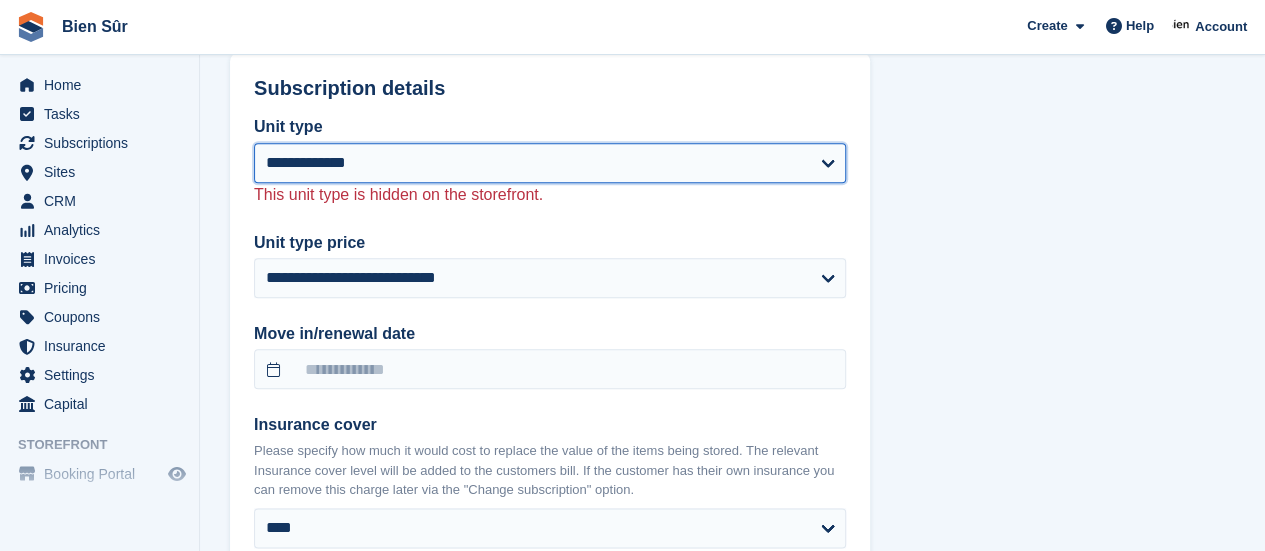 select on "******" 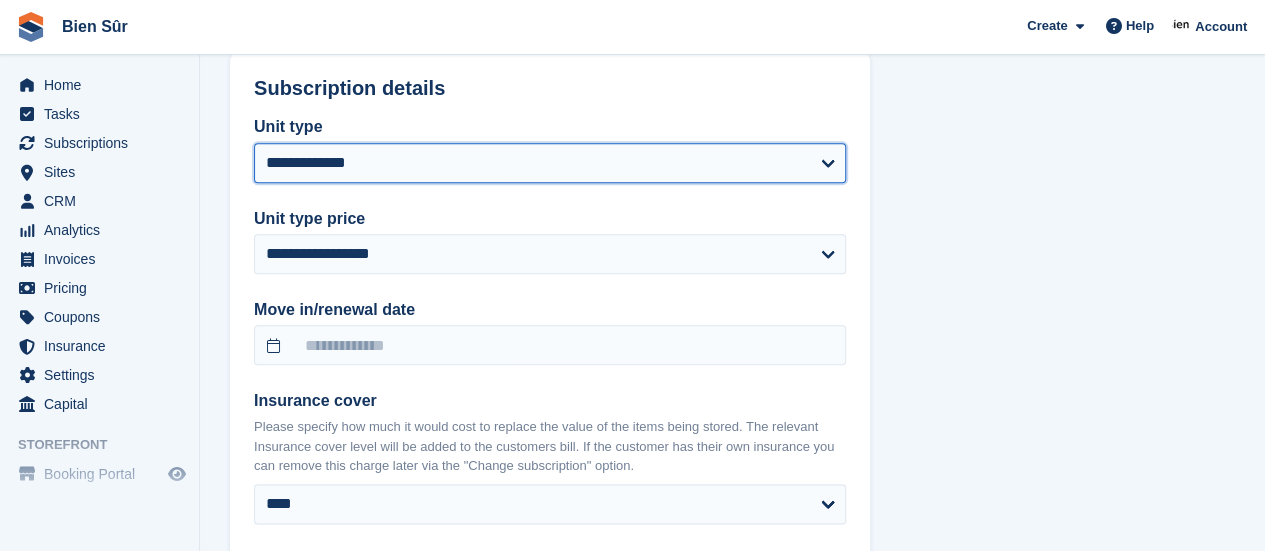 scroll, scrollTop: 1100, scrollLeft: 0, axis: vertical 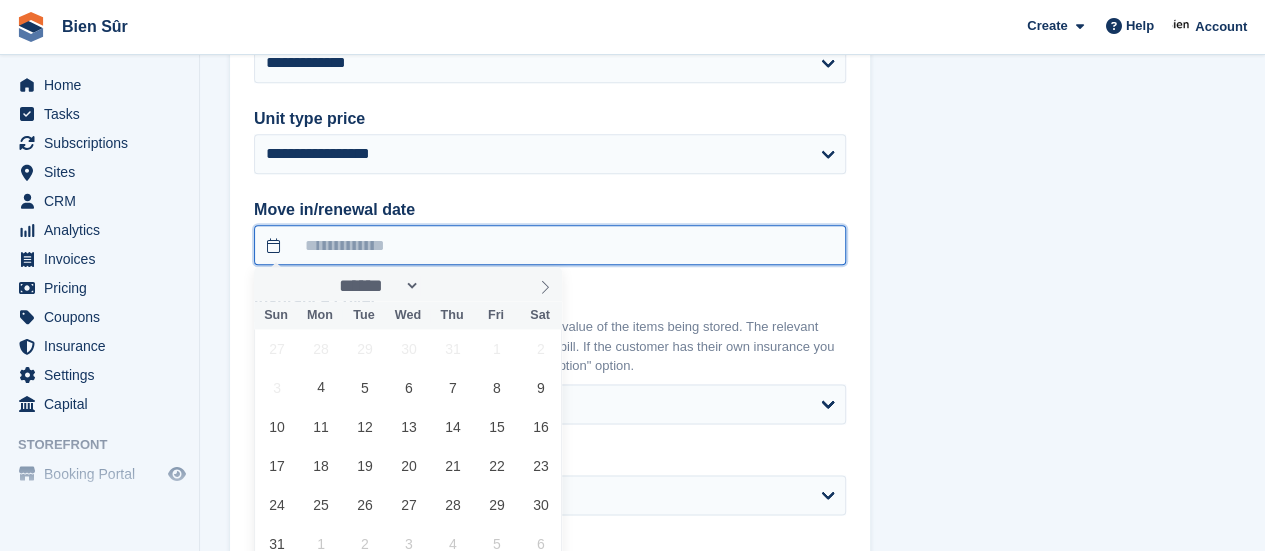 click at bounding box center (550, 245) 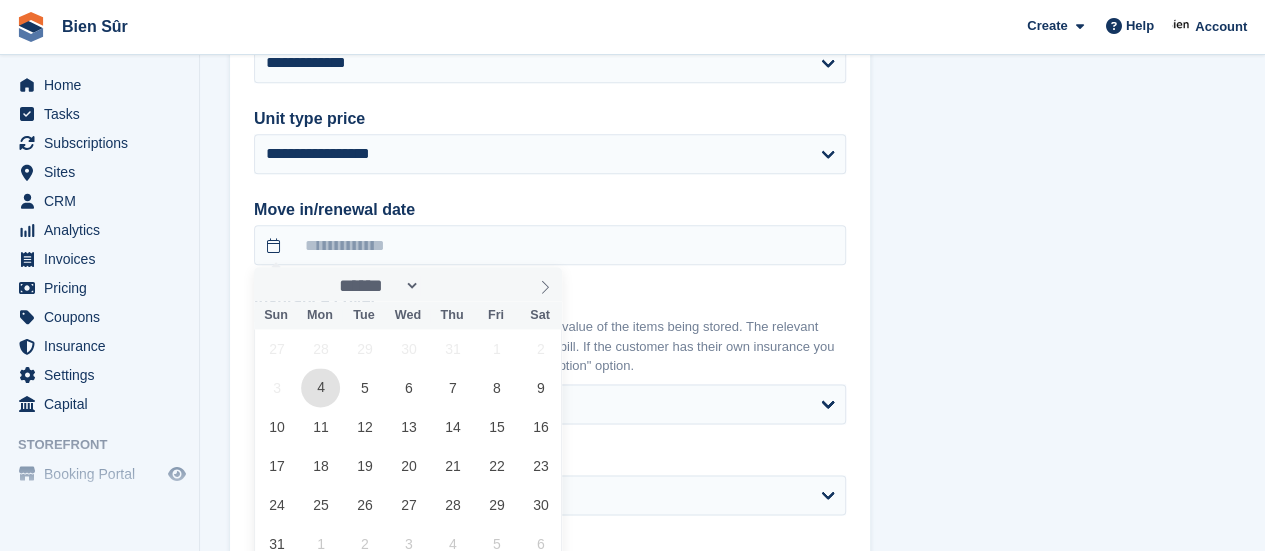 click on "4" at bounding box center [320, 387] 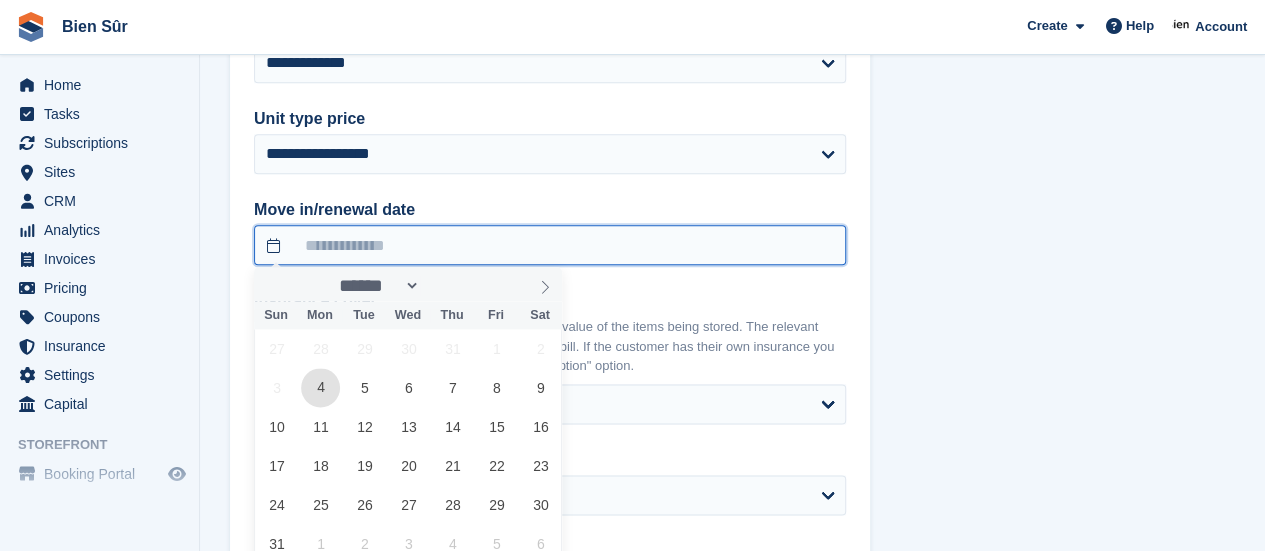 type on "**********" 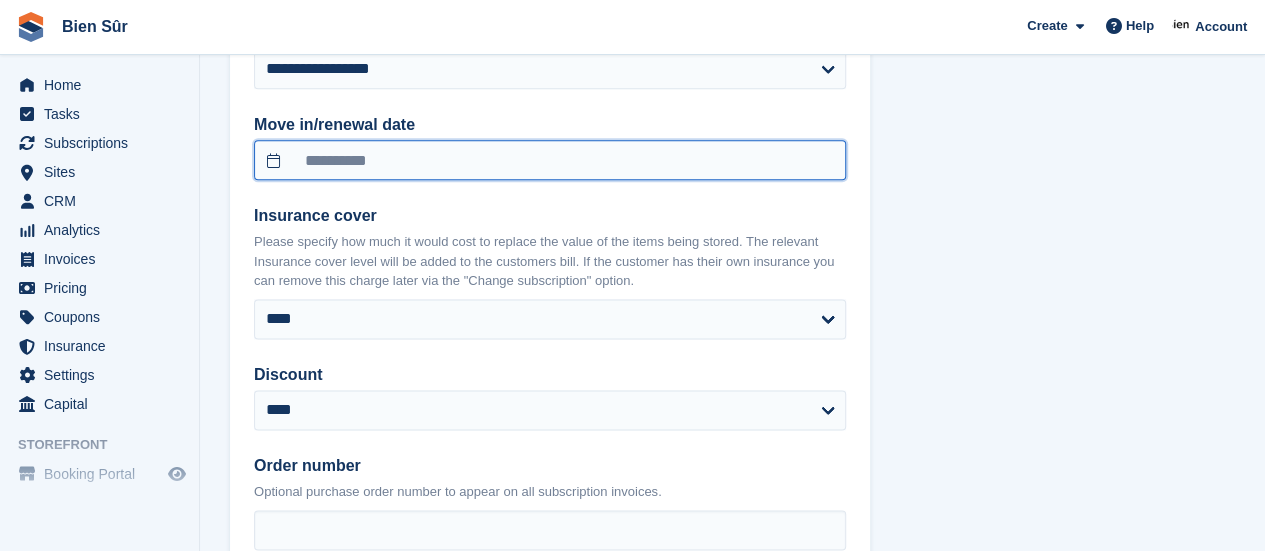 scroll, scrollTop: 1200, scrollLeft: 0, axis: vertical 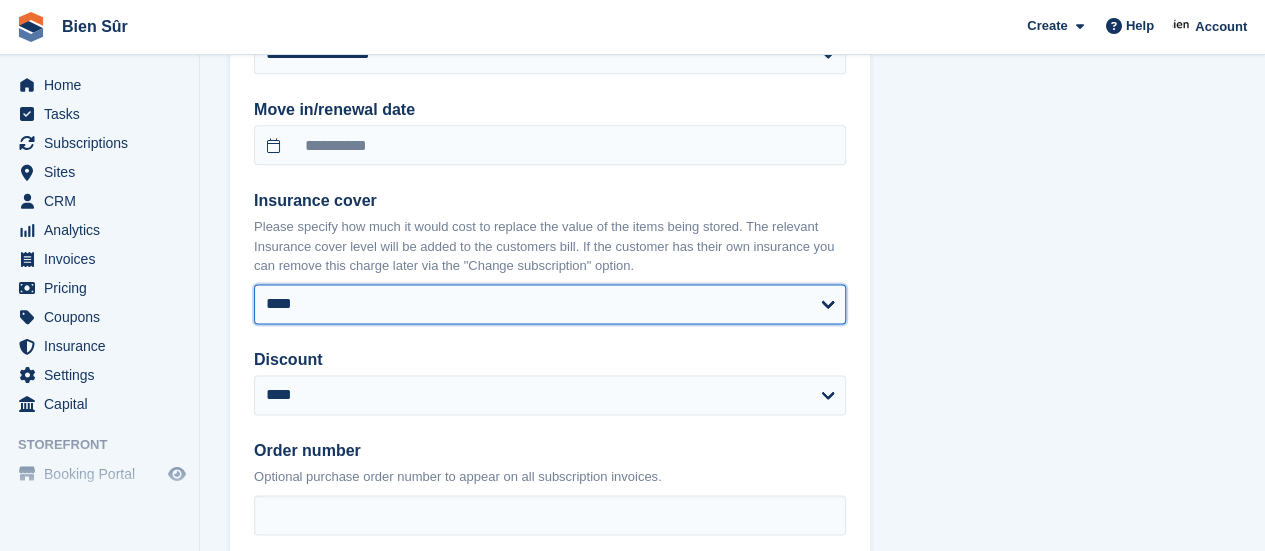 click on "****
****
******
******
******
*******
*******
*******
*******
*******
*******" at bounding box center [550, 304] 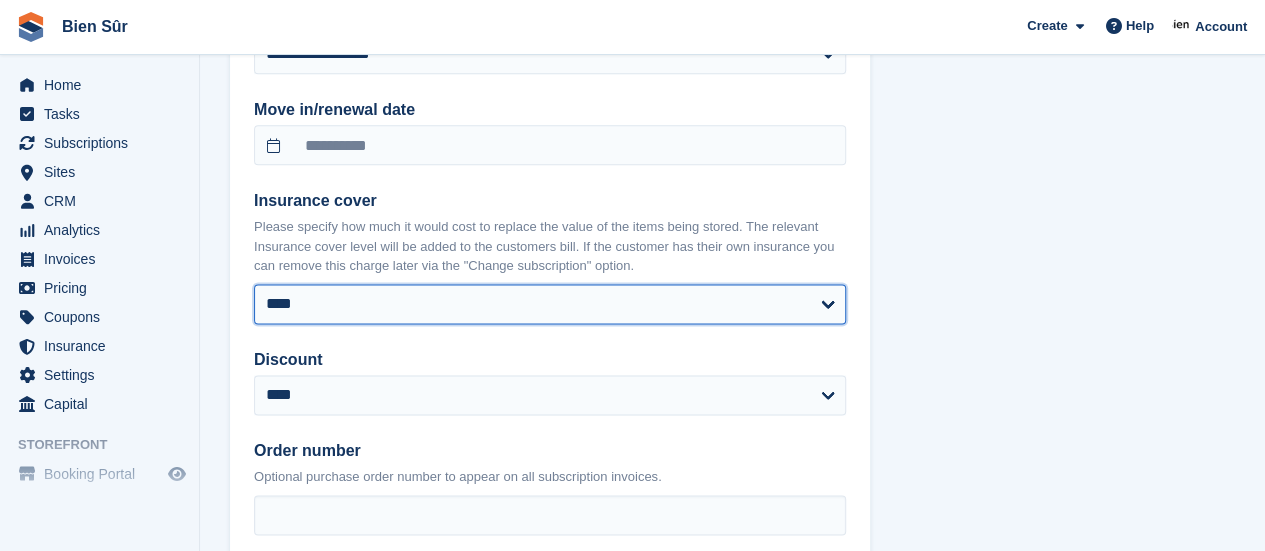 select on "****" 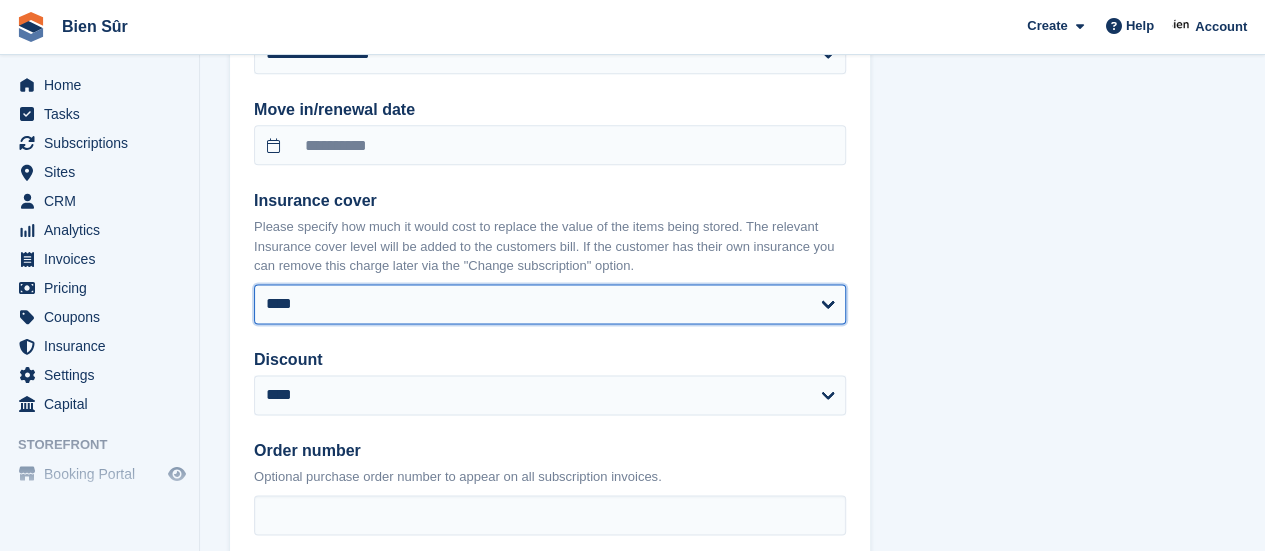 select on "******" 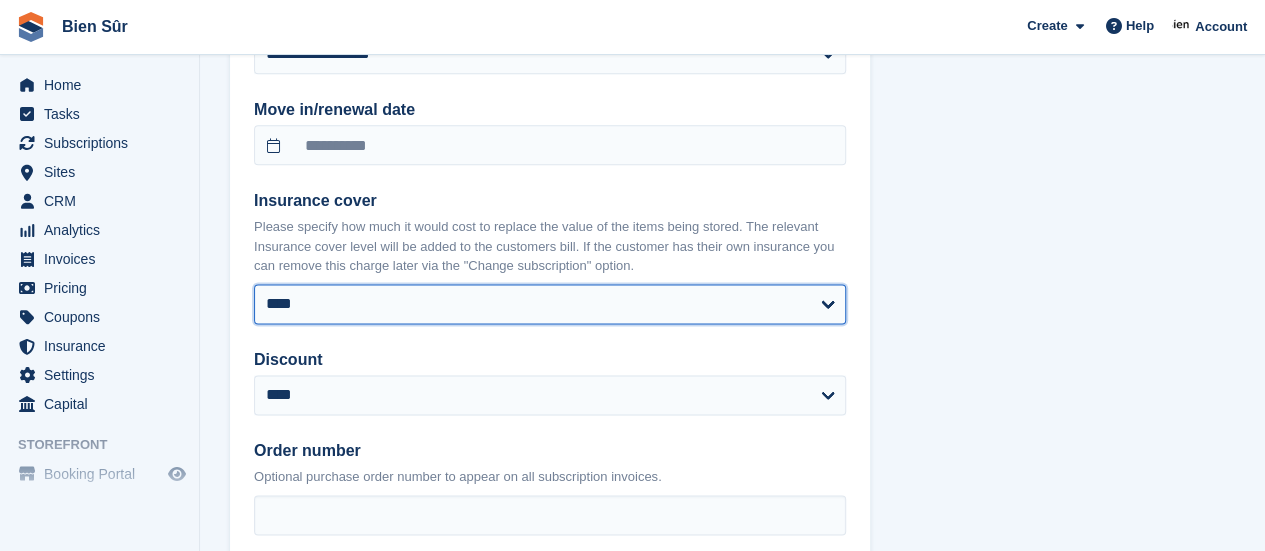 scroll, scrollTop: 1400, scrollLeft: 0, axis: vertical 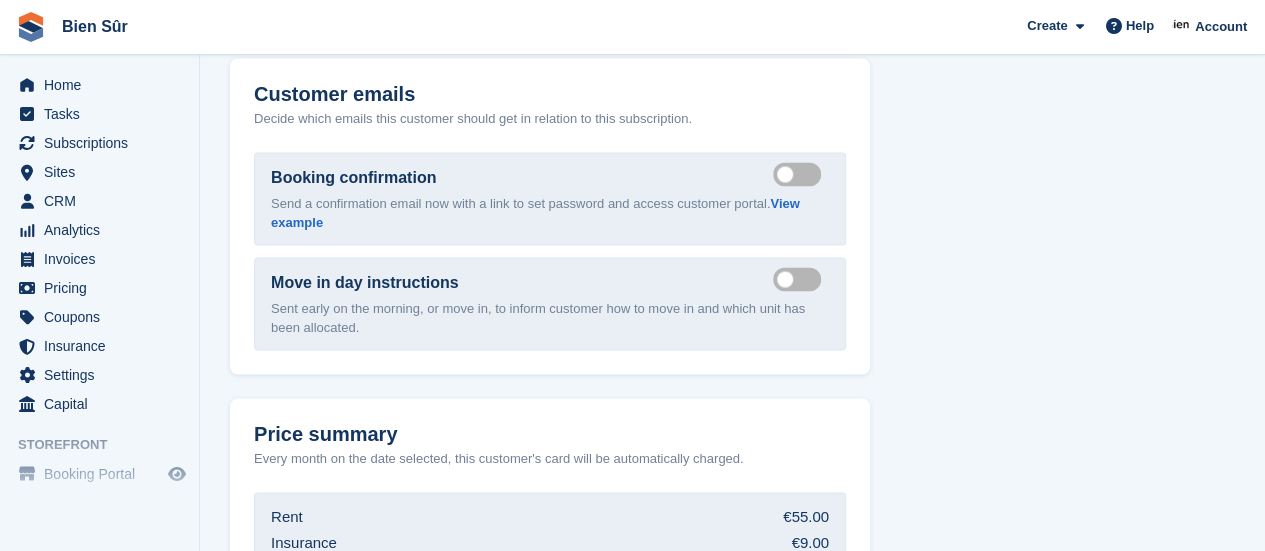 click on "Send booking confirmation email" at bounding box center [801, 174] 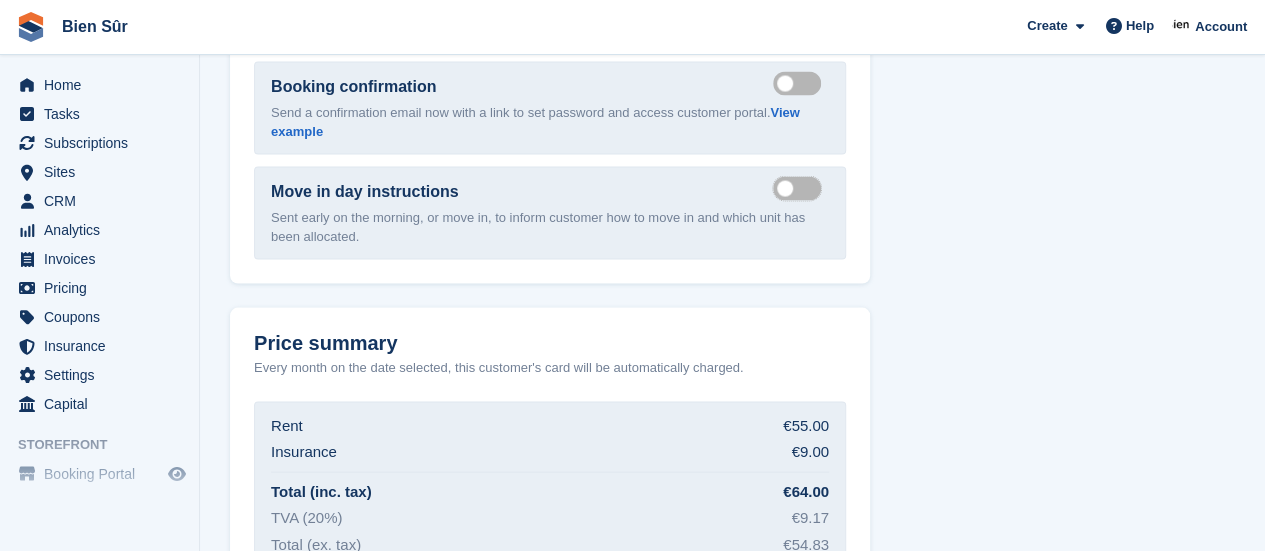 scroll, scrollTop: 2033, scrollLeft: 0, axis: vertical 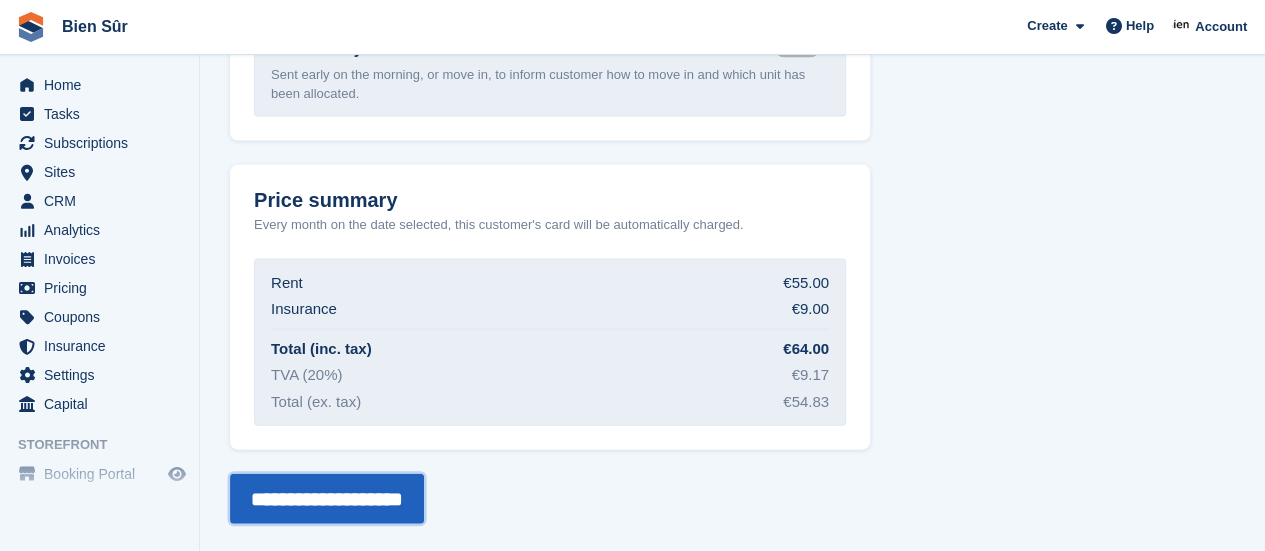 click on "**********" at bounding box center (327, 499) 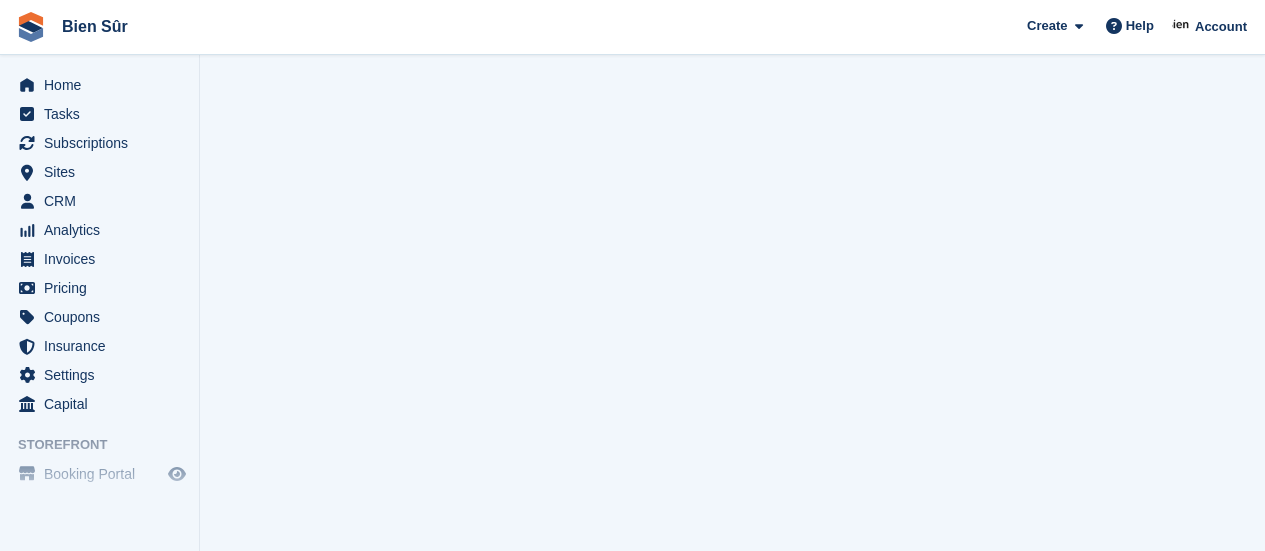 scroll, scrollTop: 0, scrollLeft: 0, axis: both 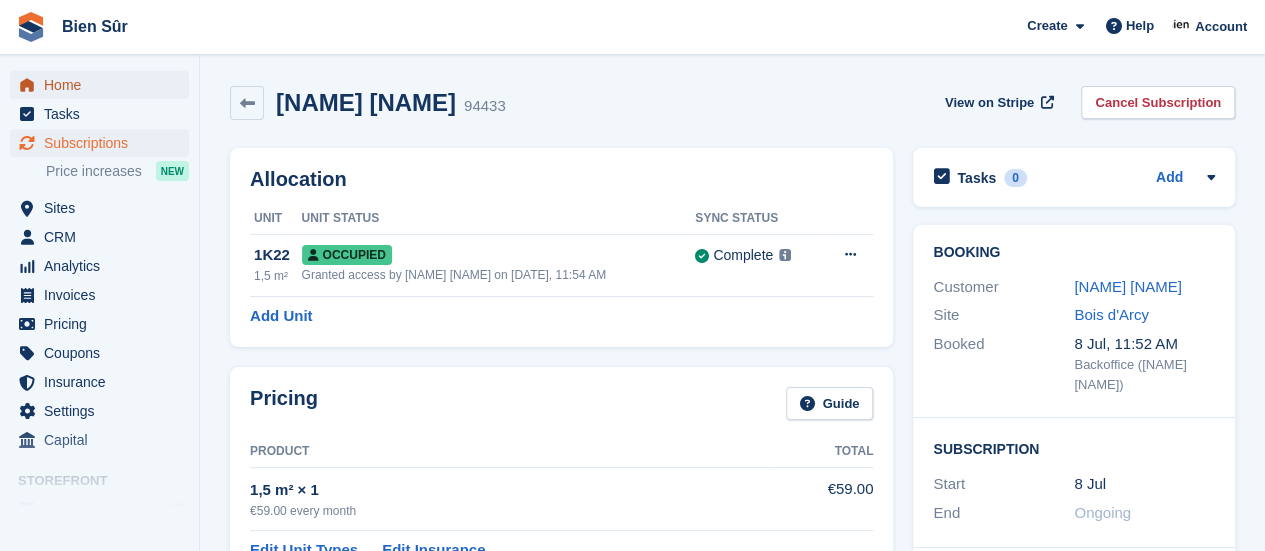 click on "Home" at bounding box center [104, 85] 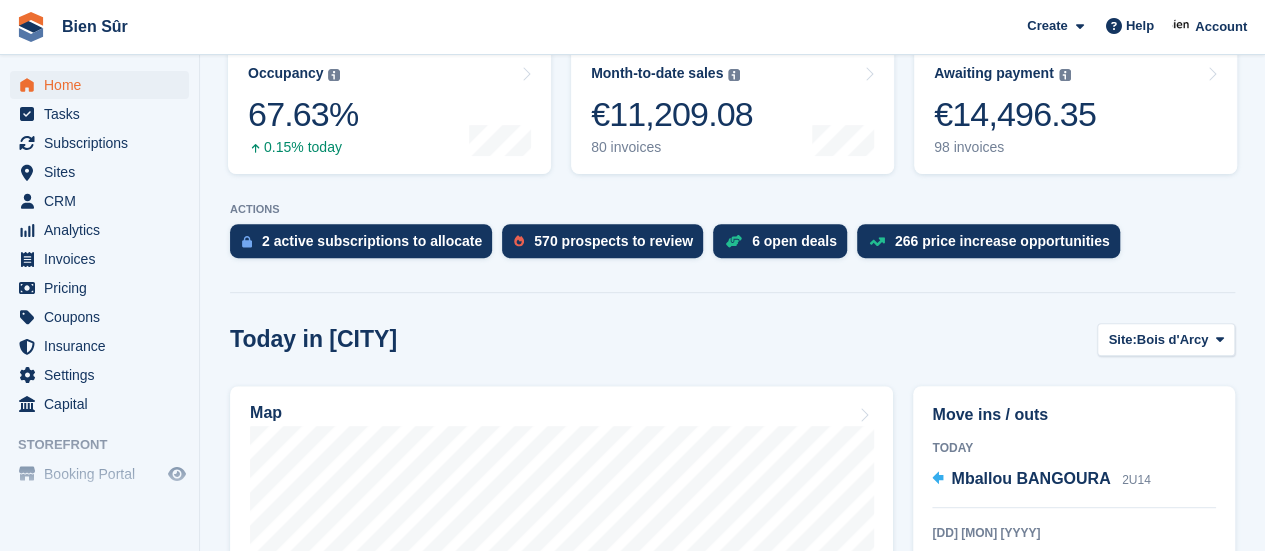 scroll, scrollTop: 500, scrollLeft: 0, axis: vertical 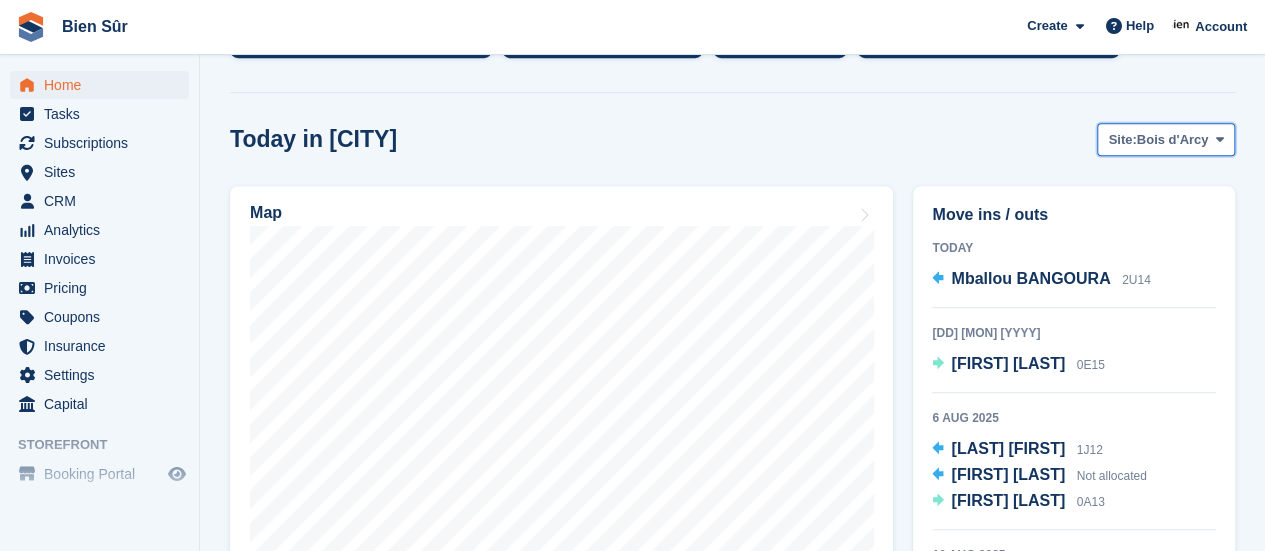 click on "Bois d'Arcy" at bounding box center (1173, 140) 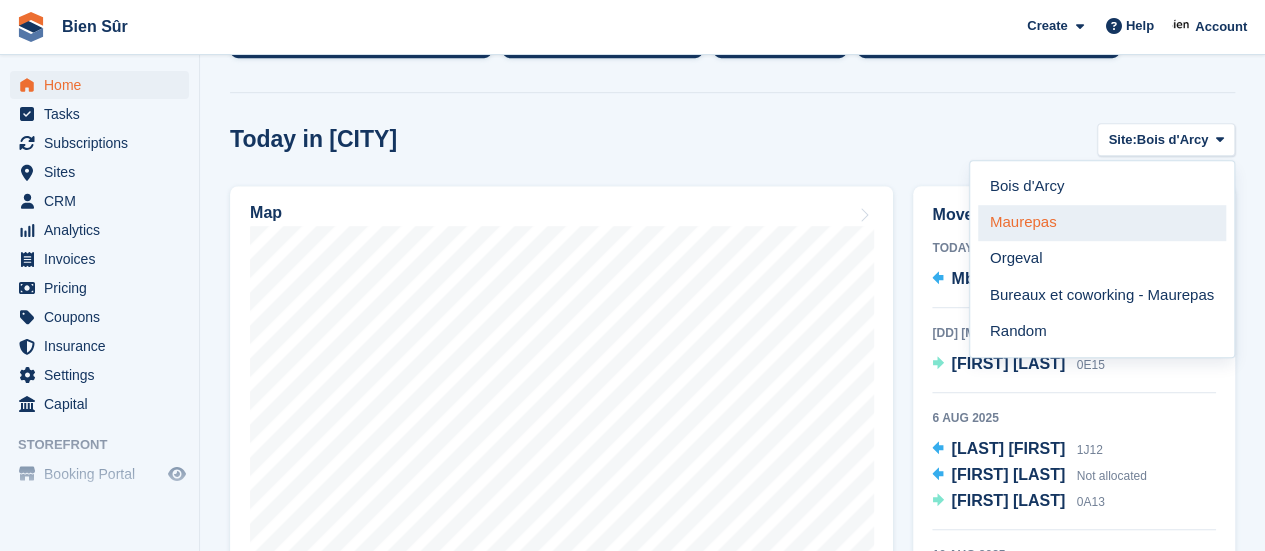 click on "Maurepas" at bounding box center (1102, 223) 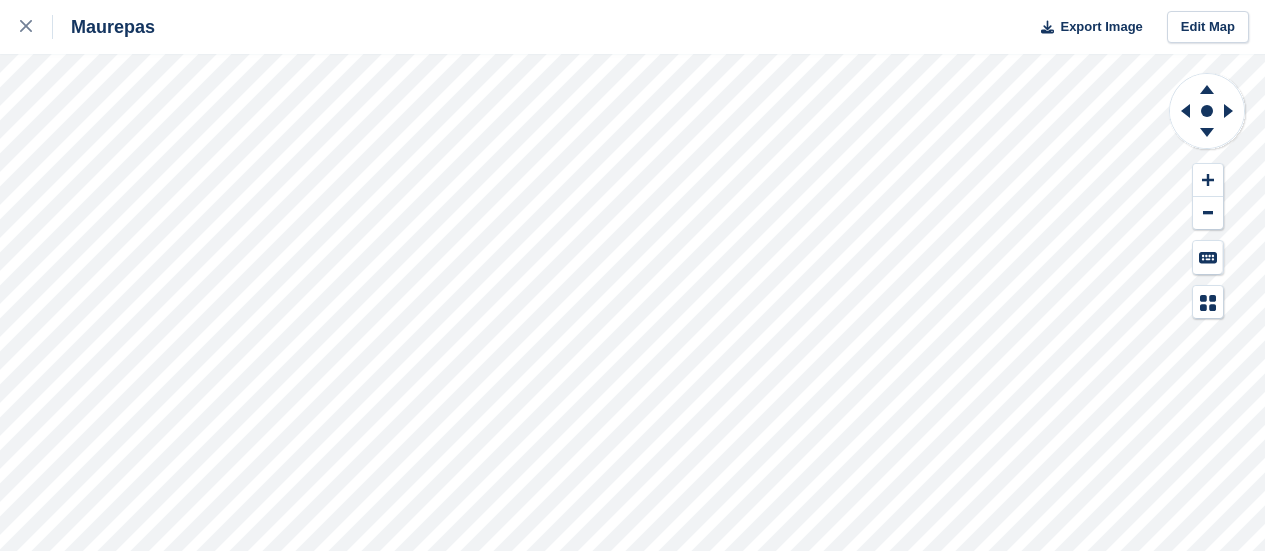 scroll, scrollTop: 0, scrollLeft: 0, axis: both 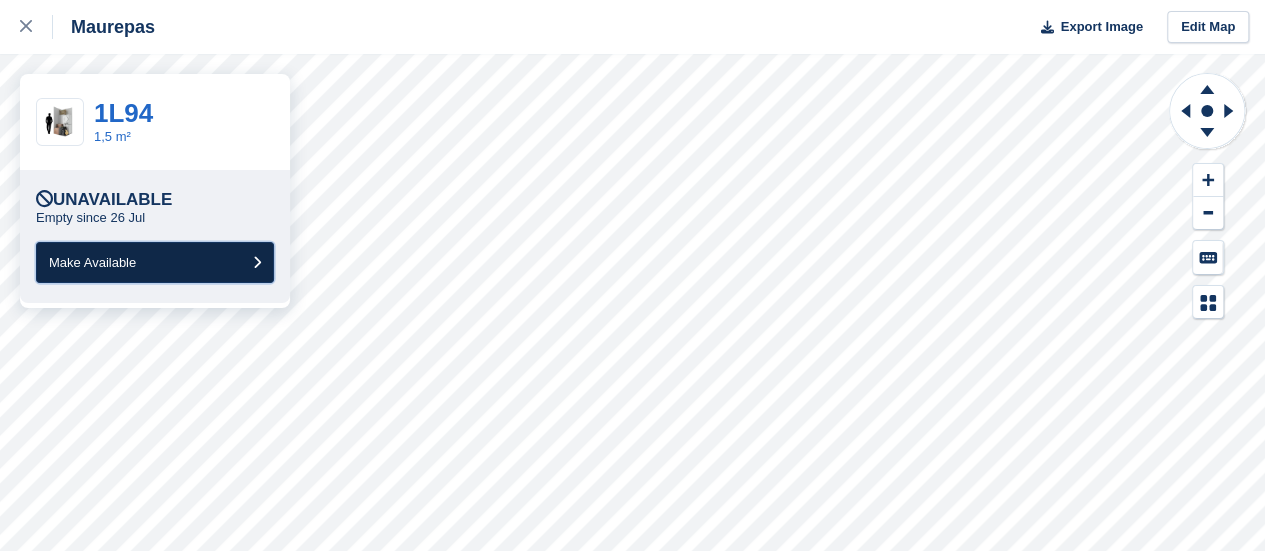 click on "Make Available" at bounding box center [155, 262] 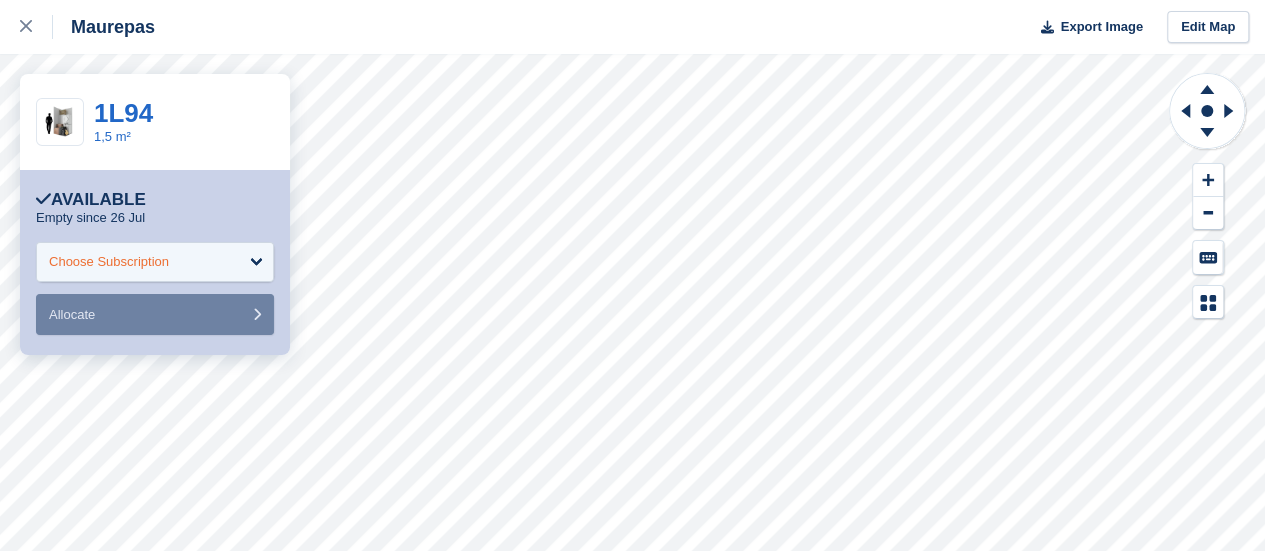 click on "Choose Subscription" at bounding box center (109, 262) 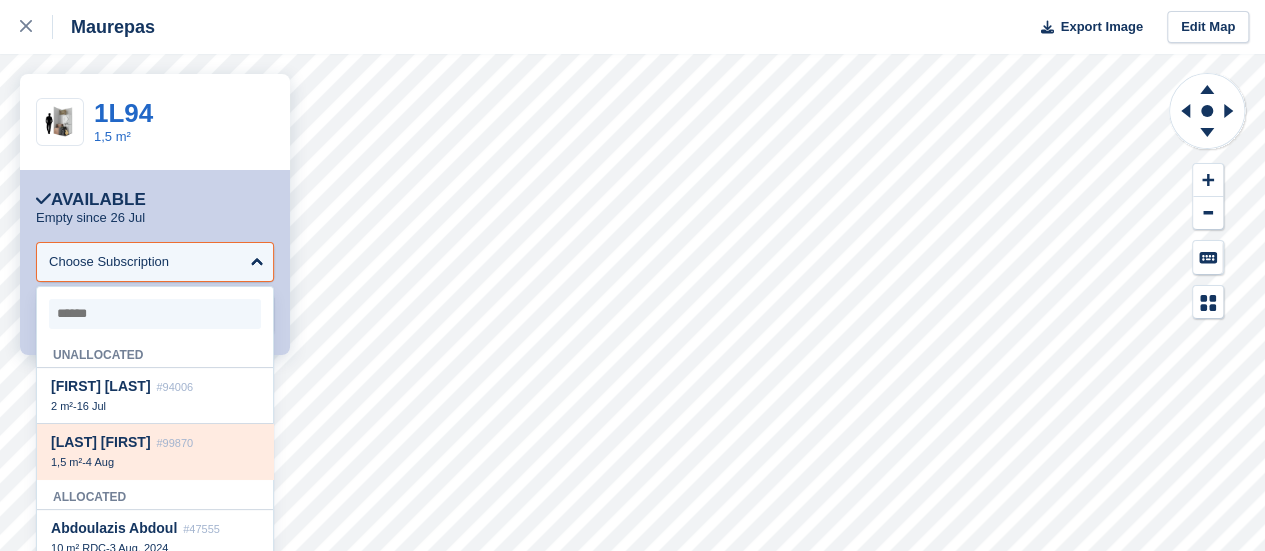 click on "[LAST] [FIRST]" at bounding box center (101, 442) 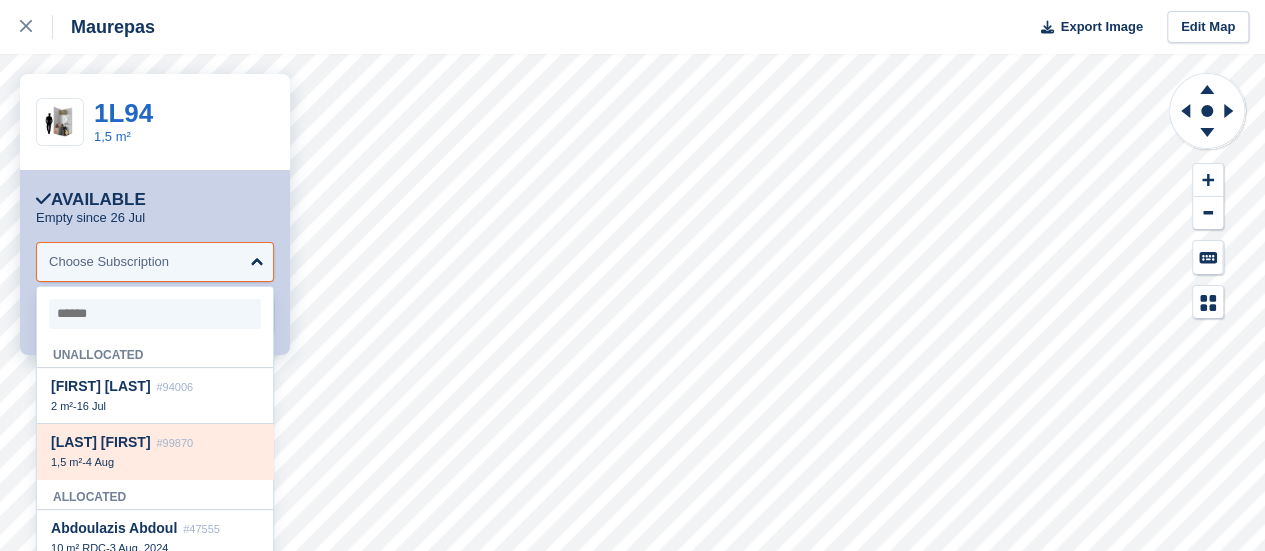 select on "*****" 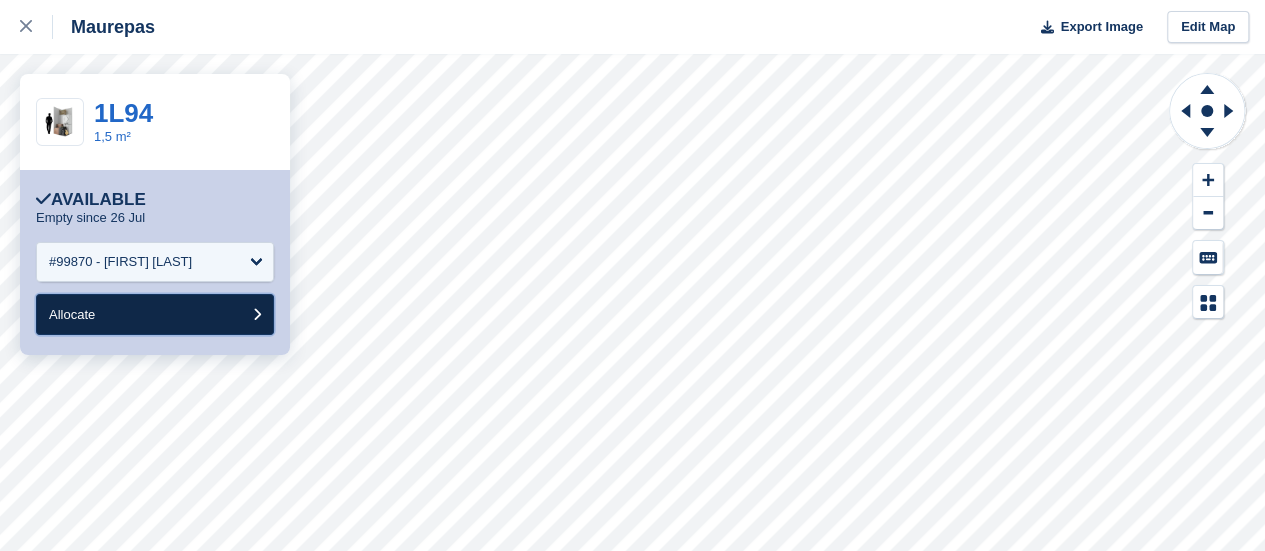 click on "Allocate" at bounding box center (155, 314) 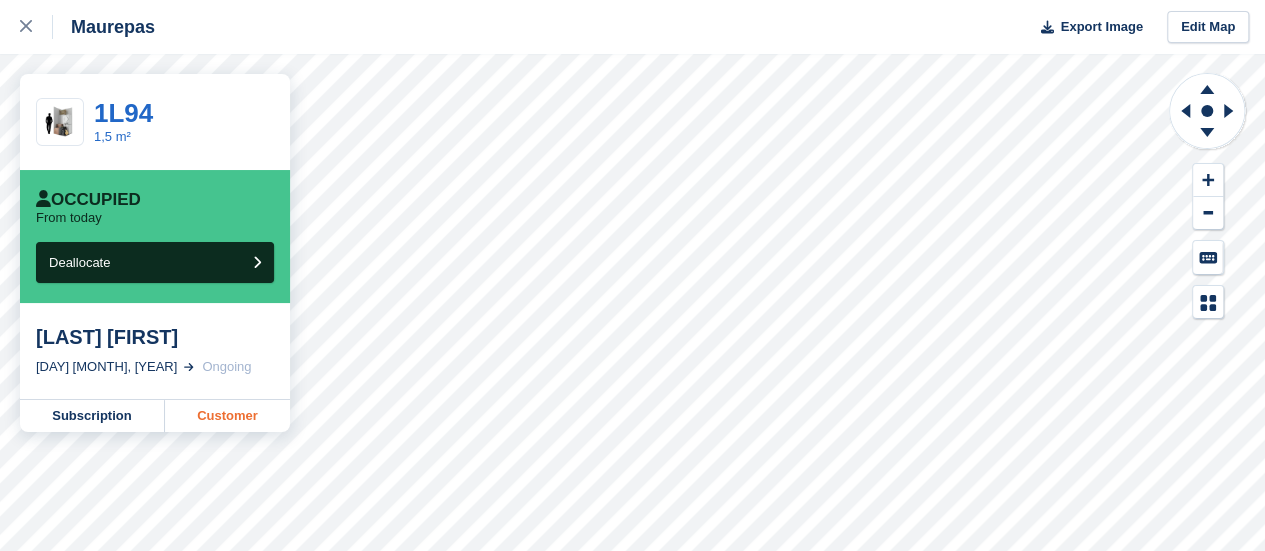 click on "Customer" at bounding box center (227, 416) 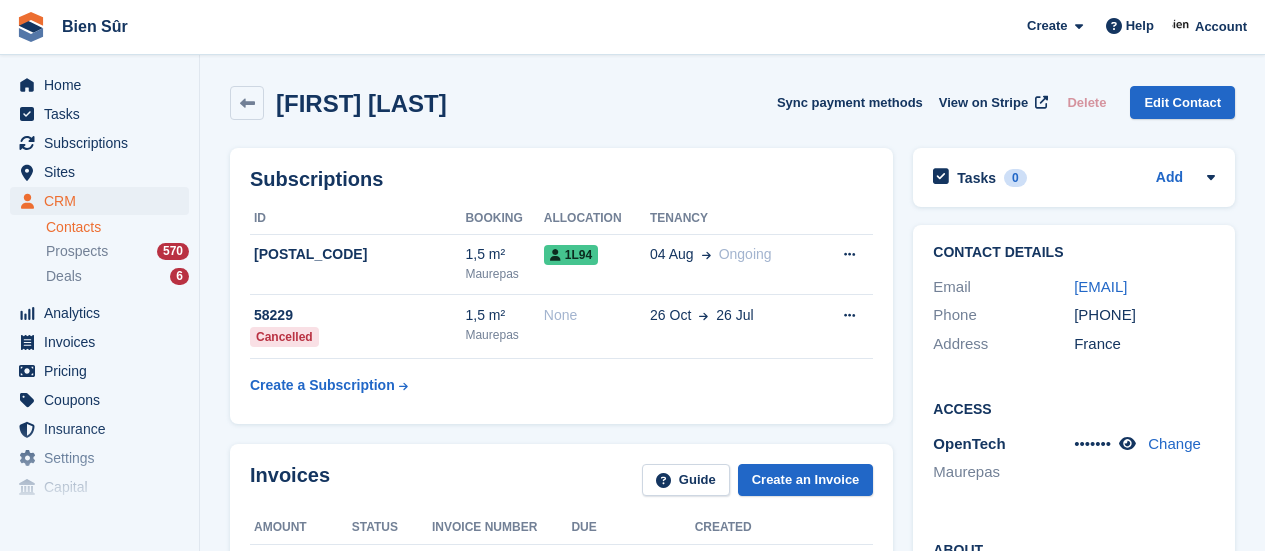 scroll, scrollTop: 0, scrollLeft: 0, axis: both 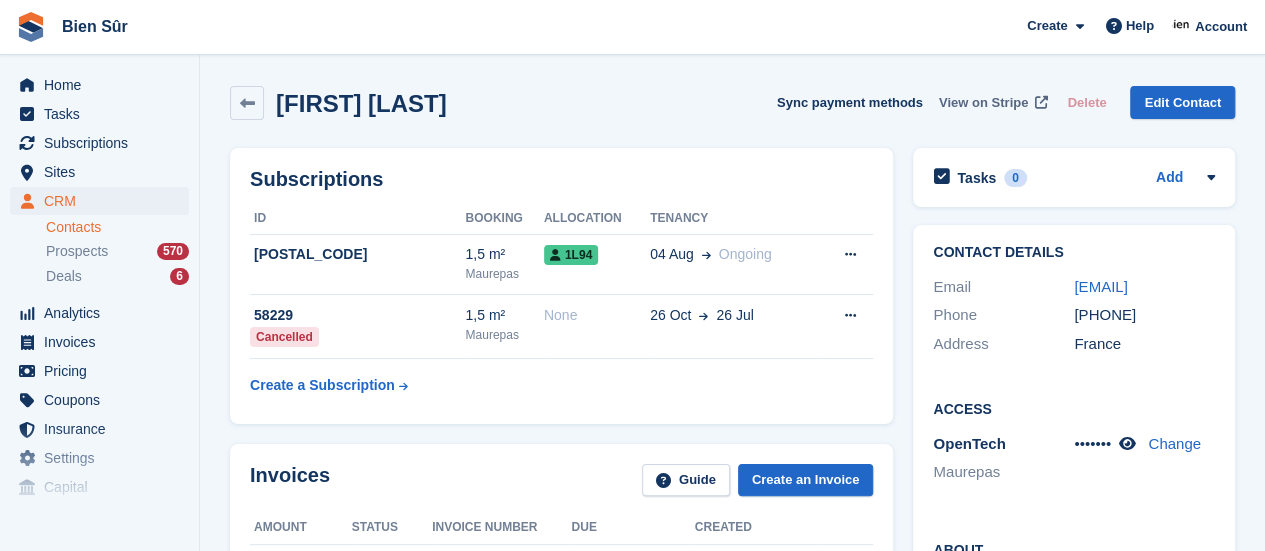 click on "View on Stripe" at bounding box center [983, 103] 